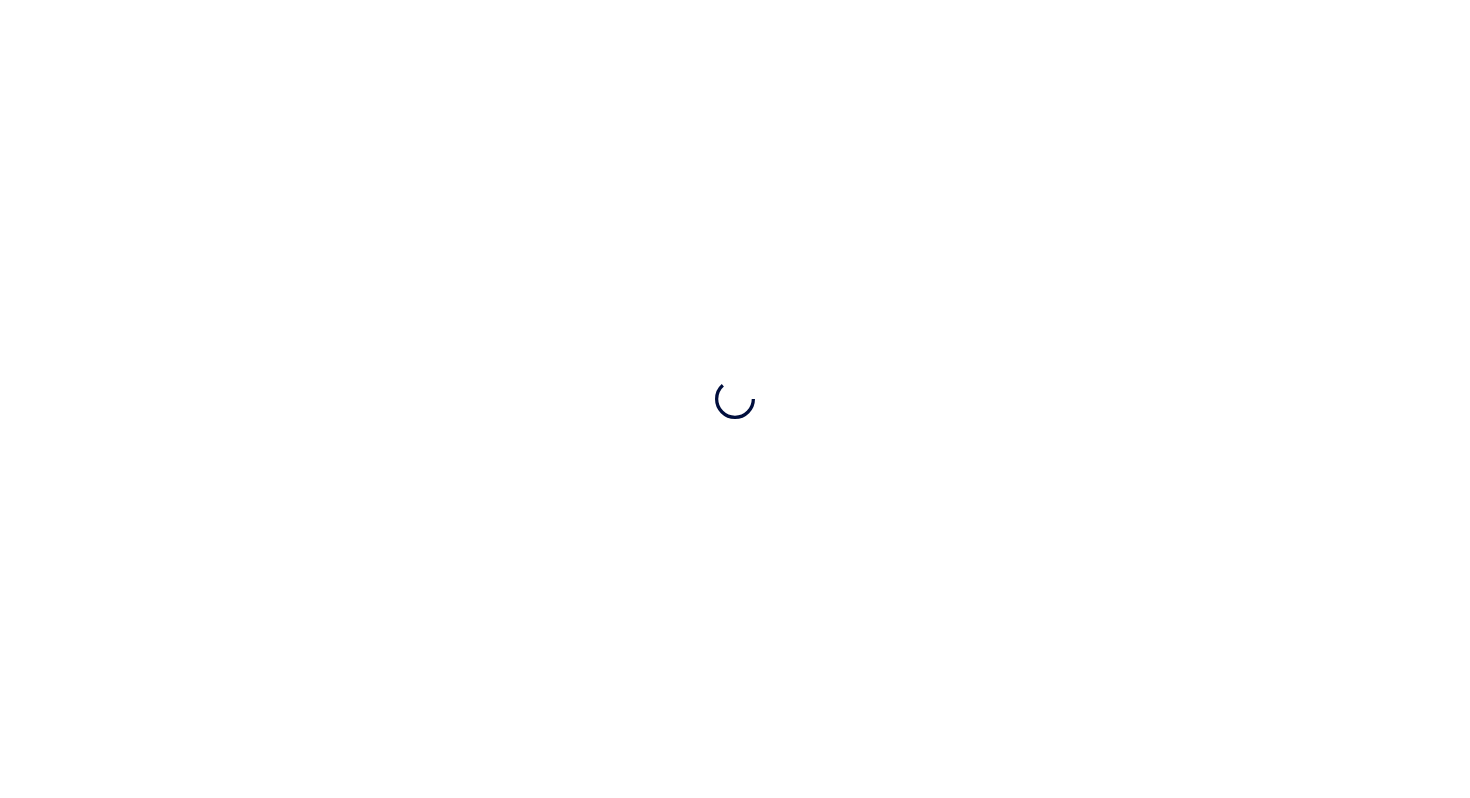 scroll, scrollTop: 0, scrollLeft: 0, axis: both 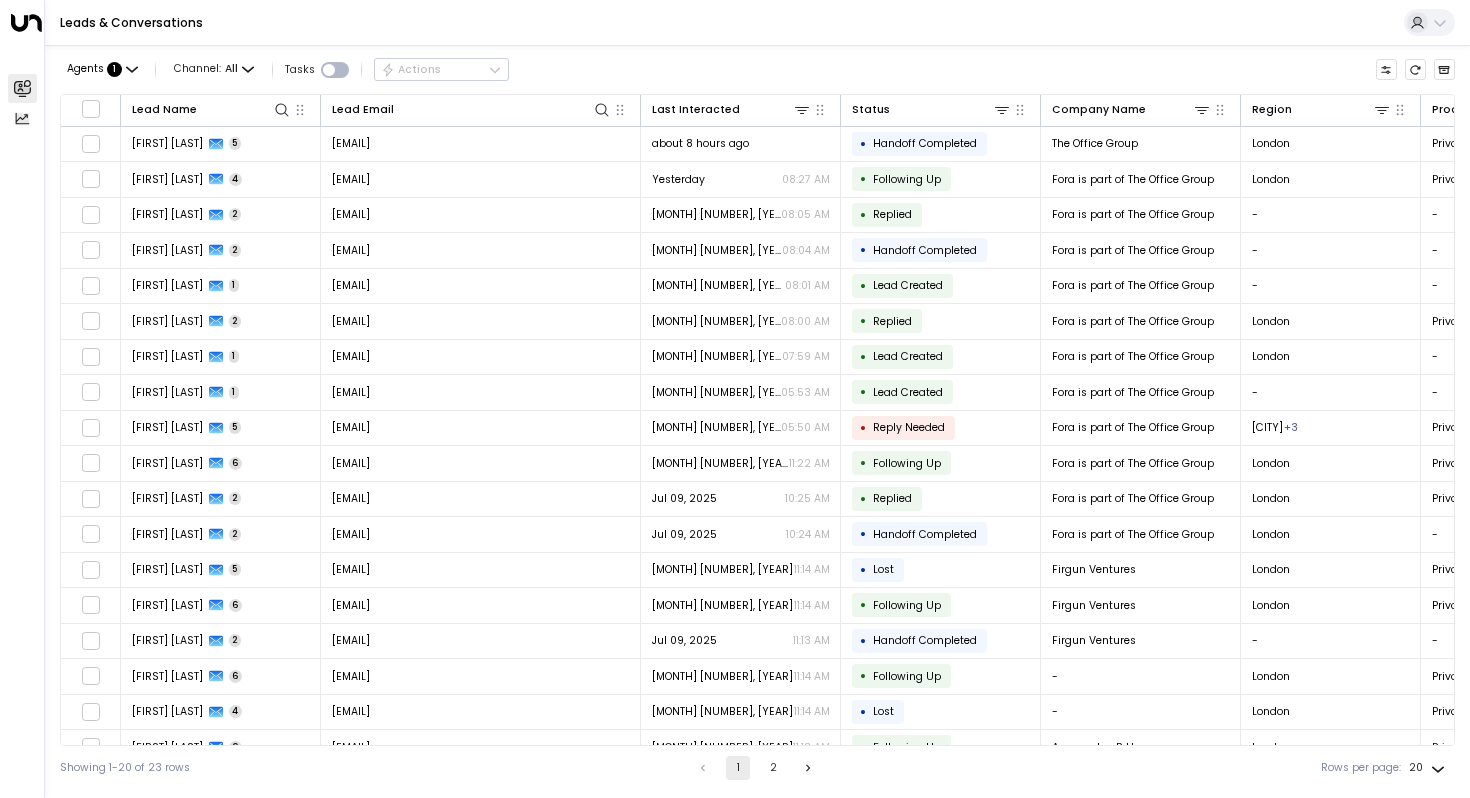 click 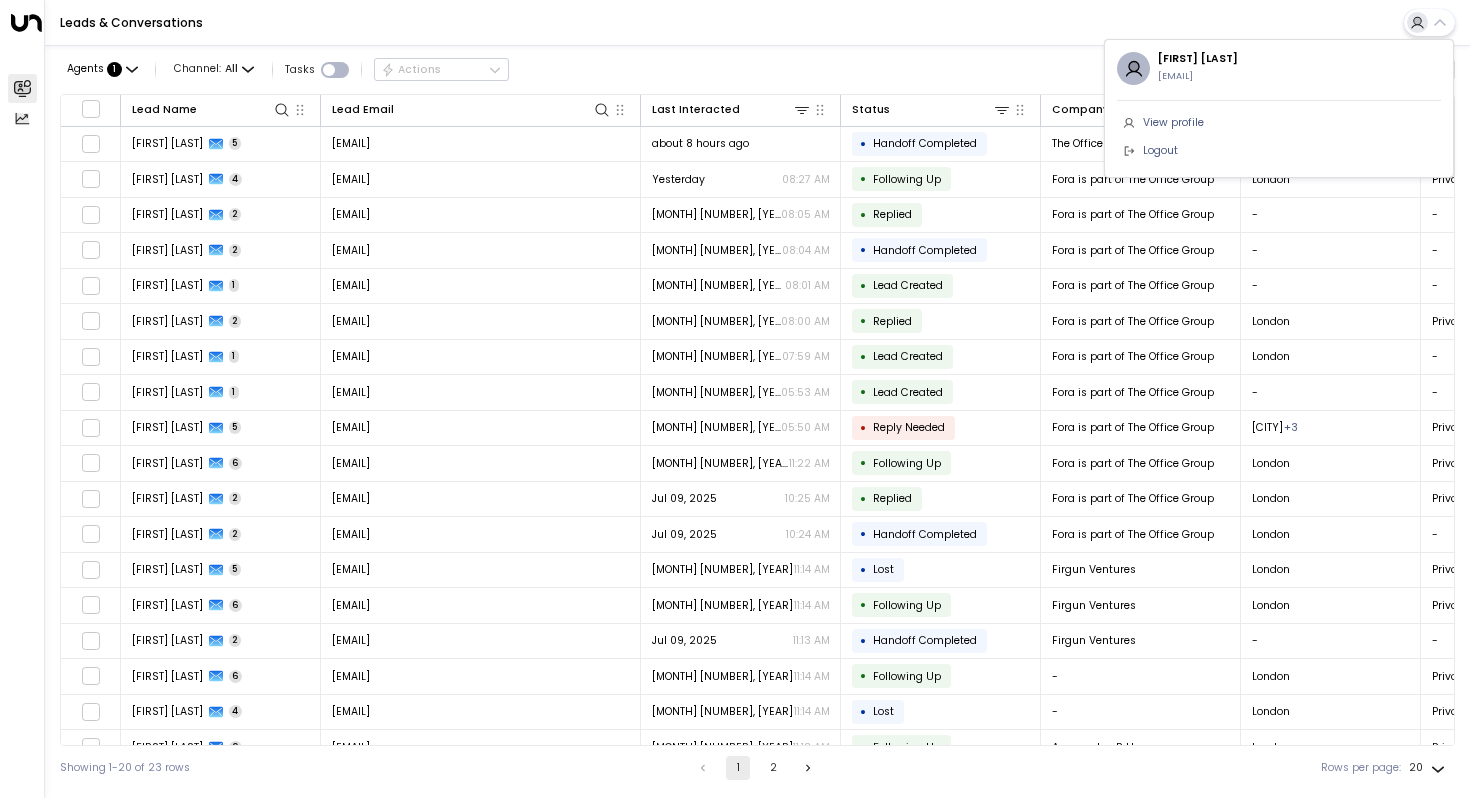 click at bounding box center [735, 399] 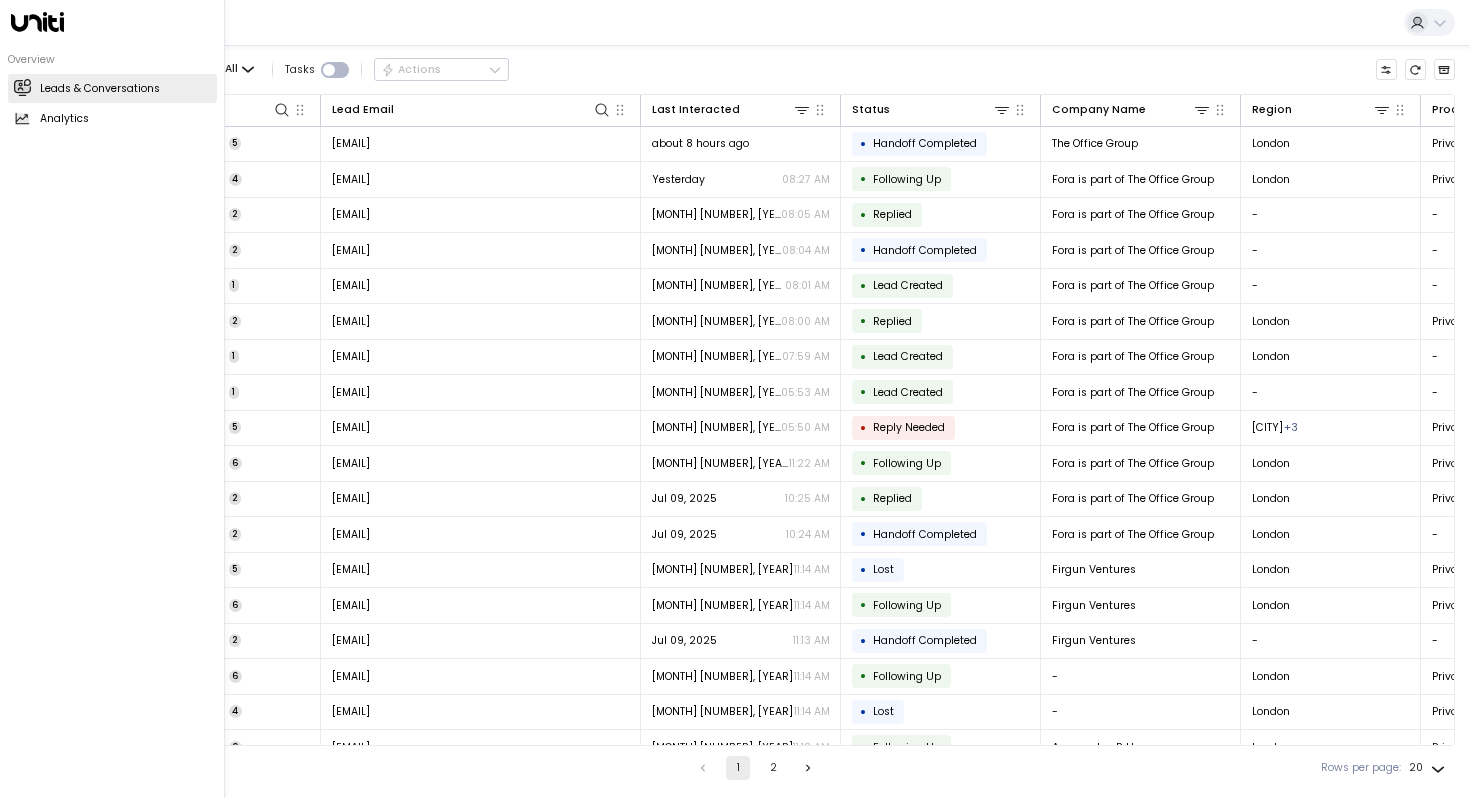 click on "Leads & Conversations" at bounding box center (100, 89) 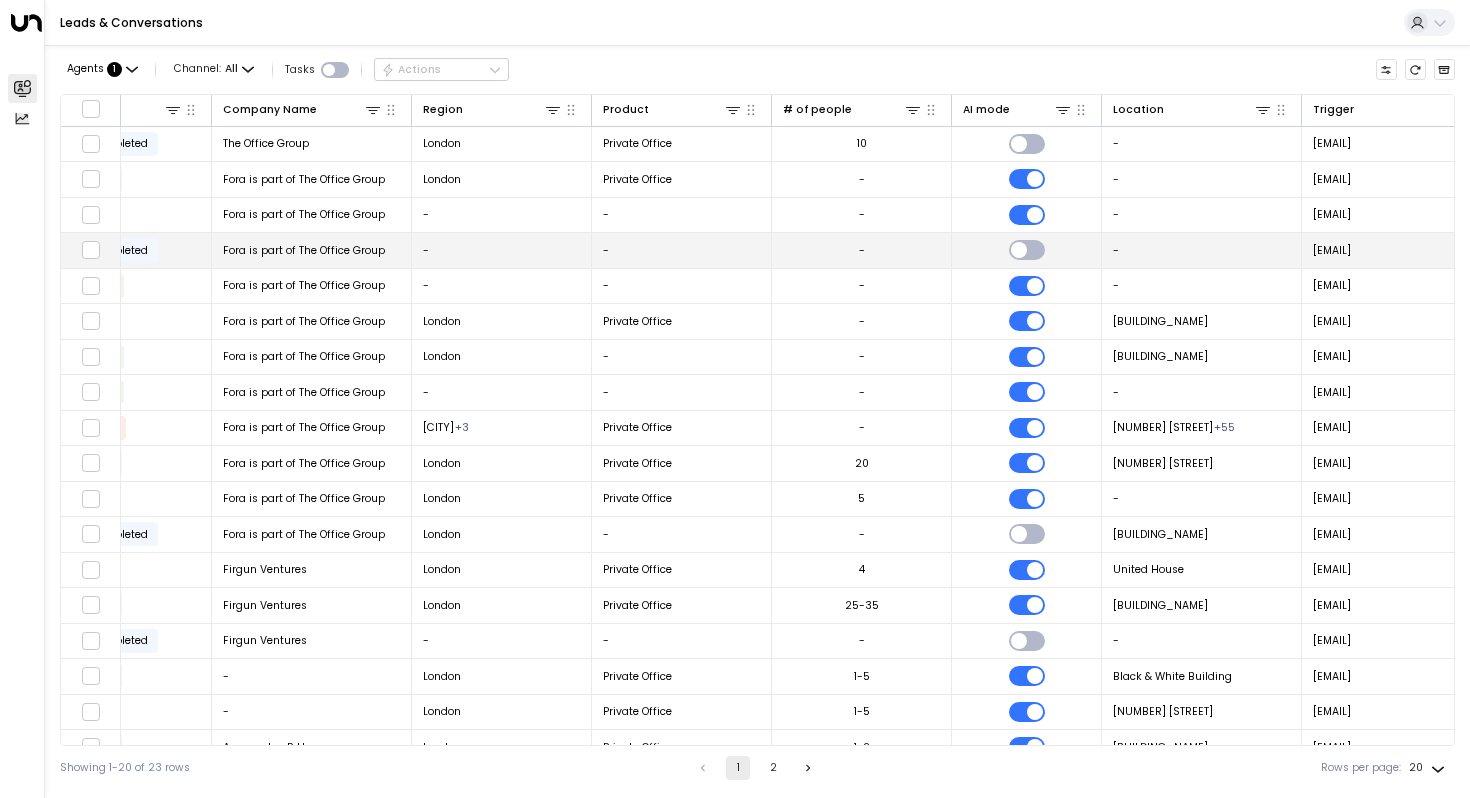 scroll, scrollTop: 0, scrollLeft: 1181, axis: horizontal 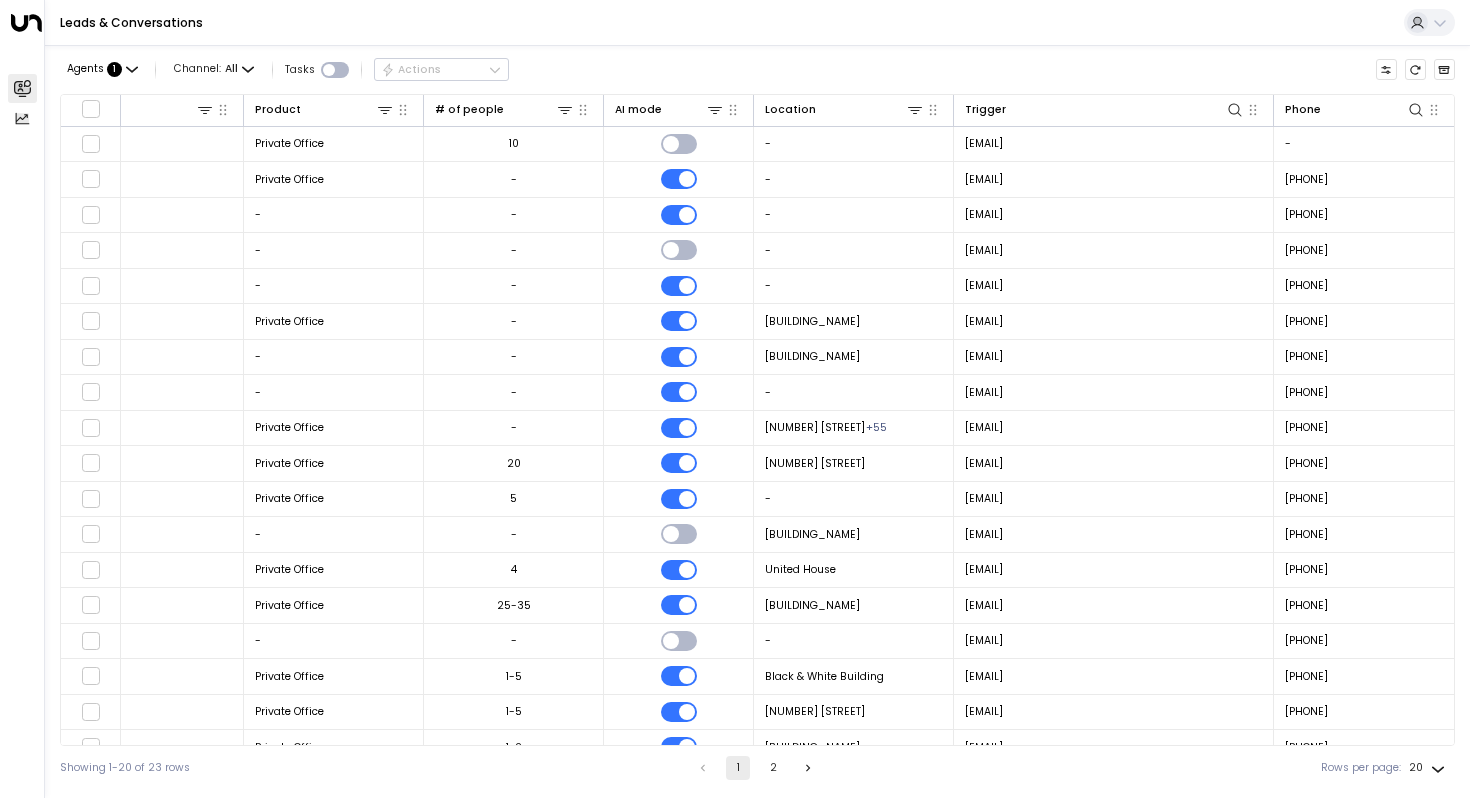 click 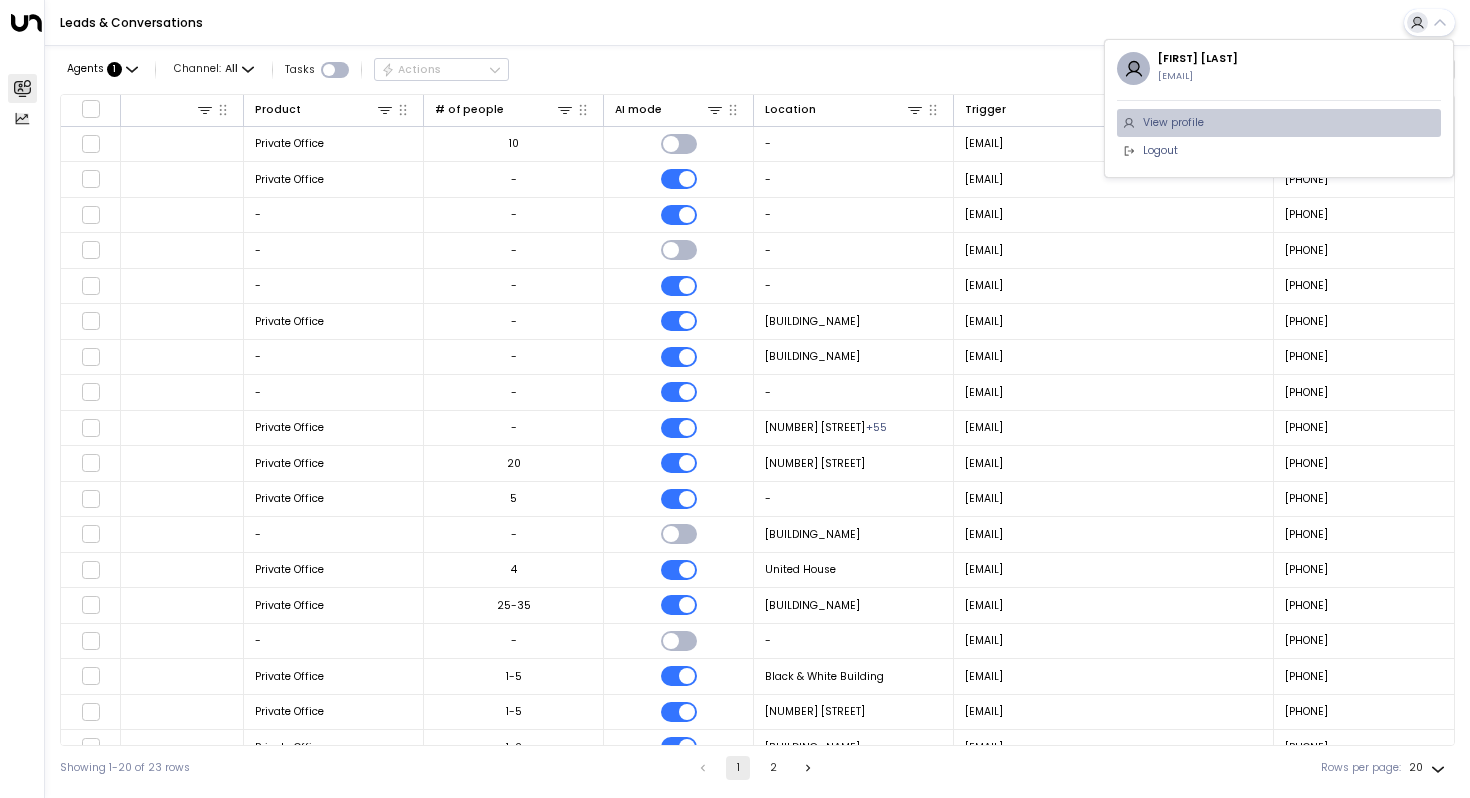 click on "View profile" at bounding box center [1173, 123] 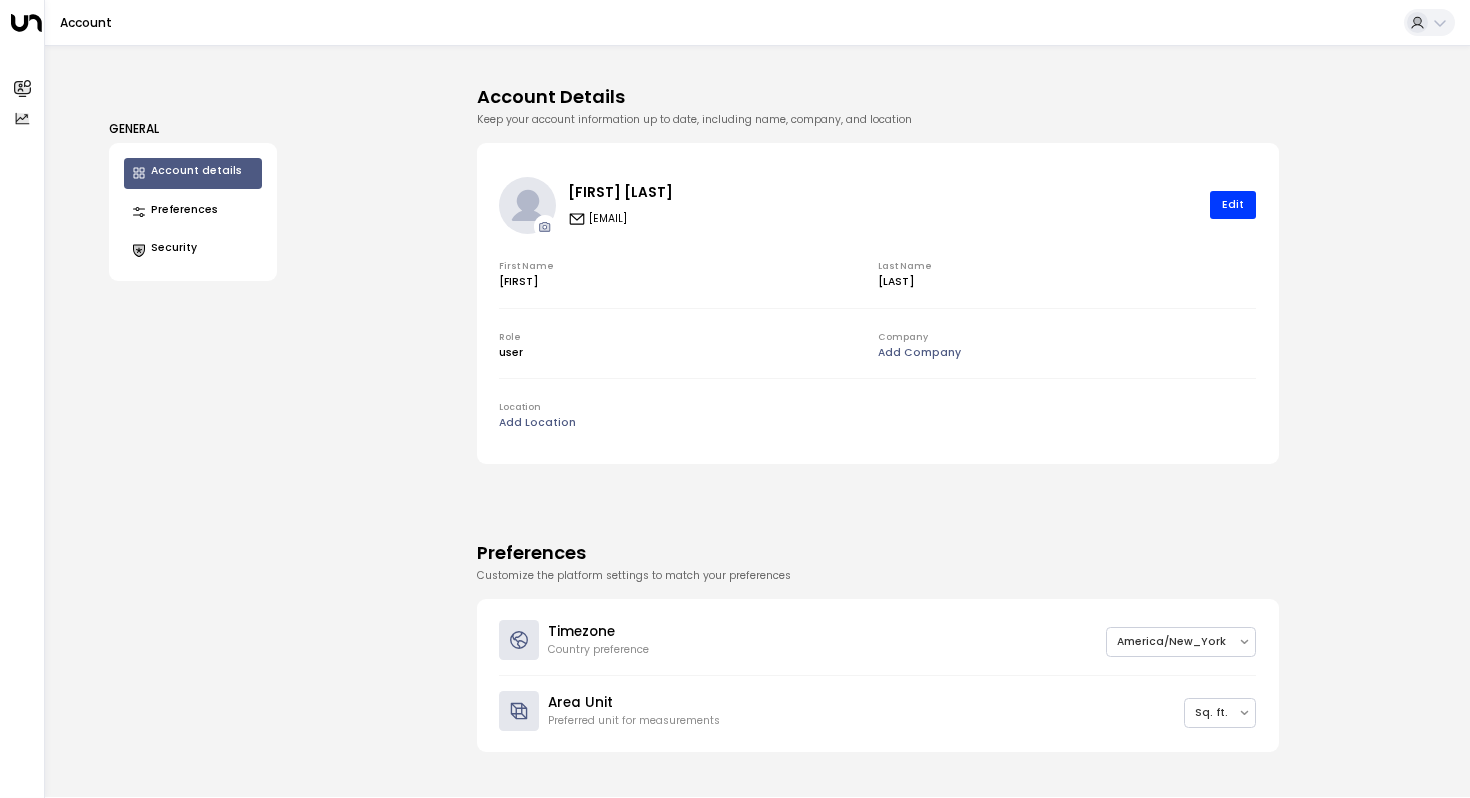 click on "Account details Preferences Security" at bounding box center (193, 212) 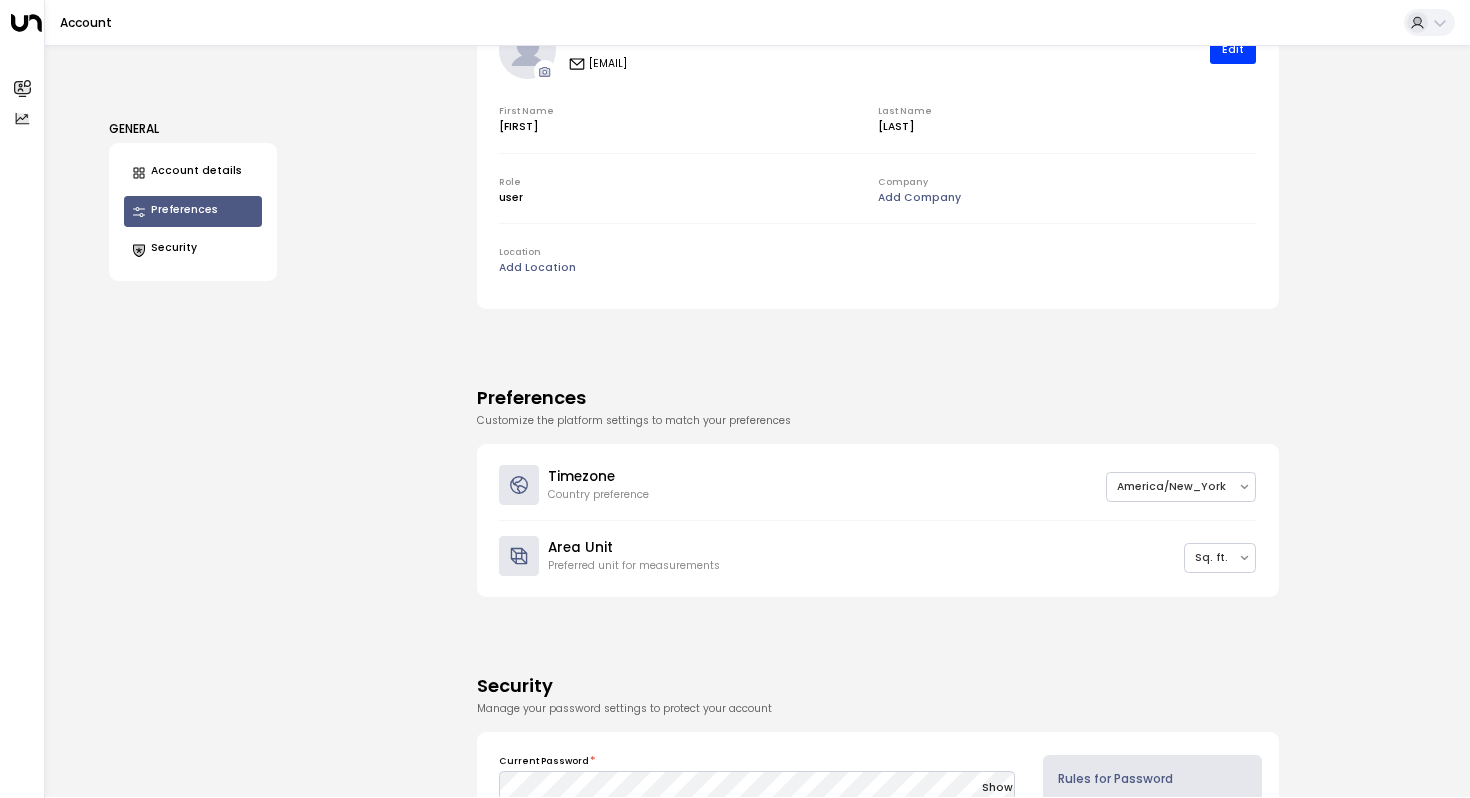 scroll, scrollTop: 224, scrollLeft: 0, axis: vertical 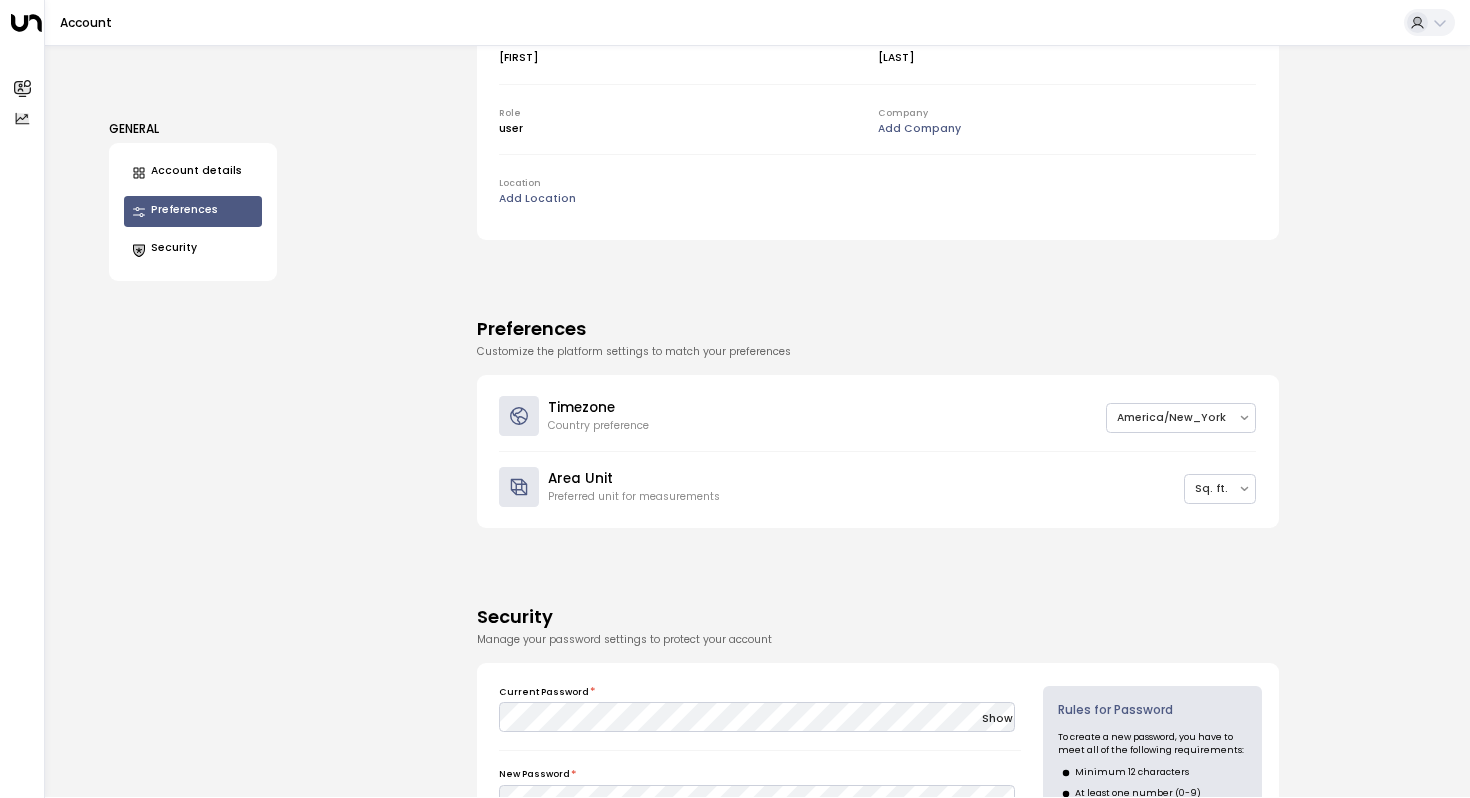 click on "Security" at bounding box center (193, 250) 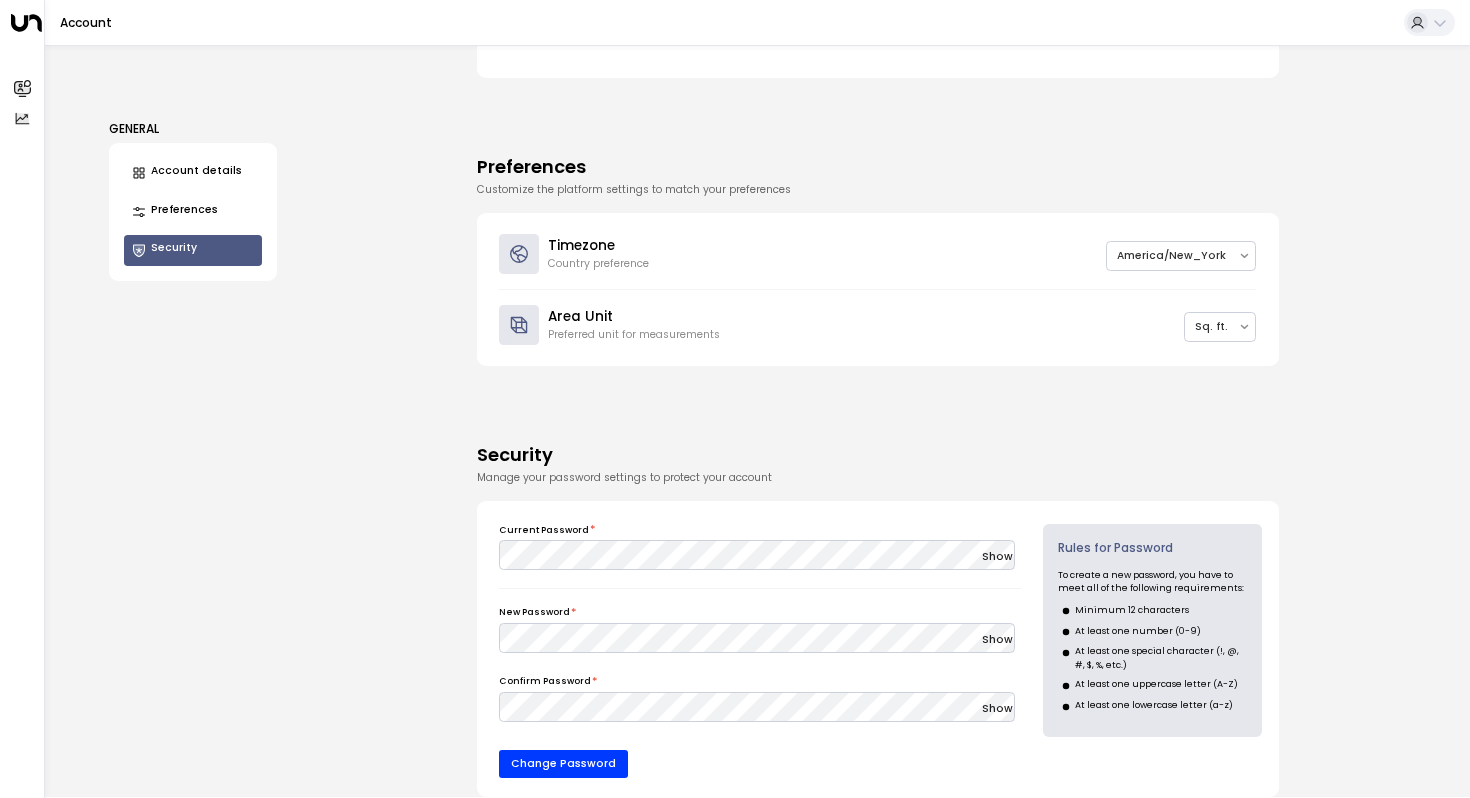 scroll, scrollTop: 422, scrollLeft: 0, axis: vertical 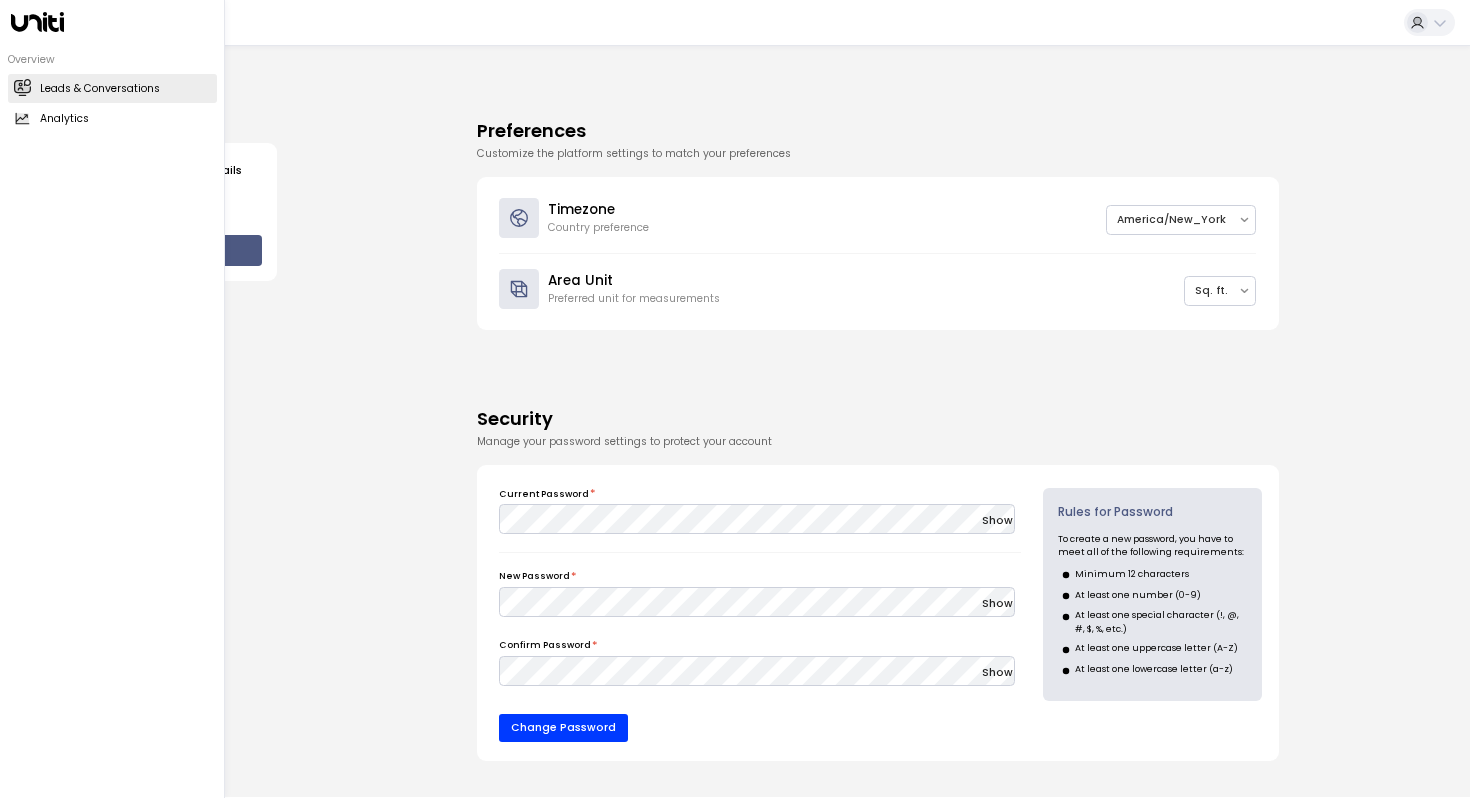 click on "Leads & Conversations" at bounding box center [100, 89] 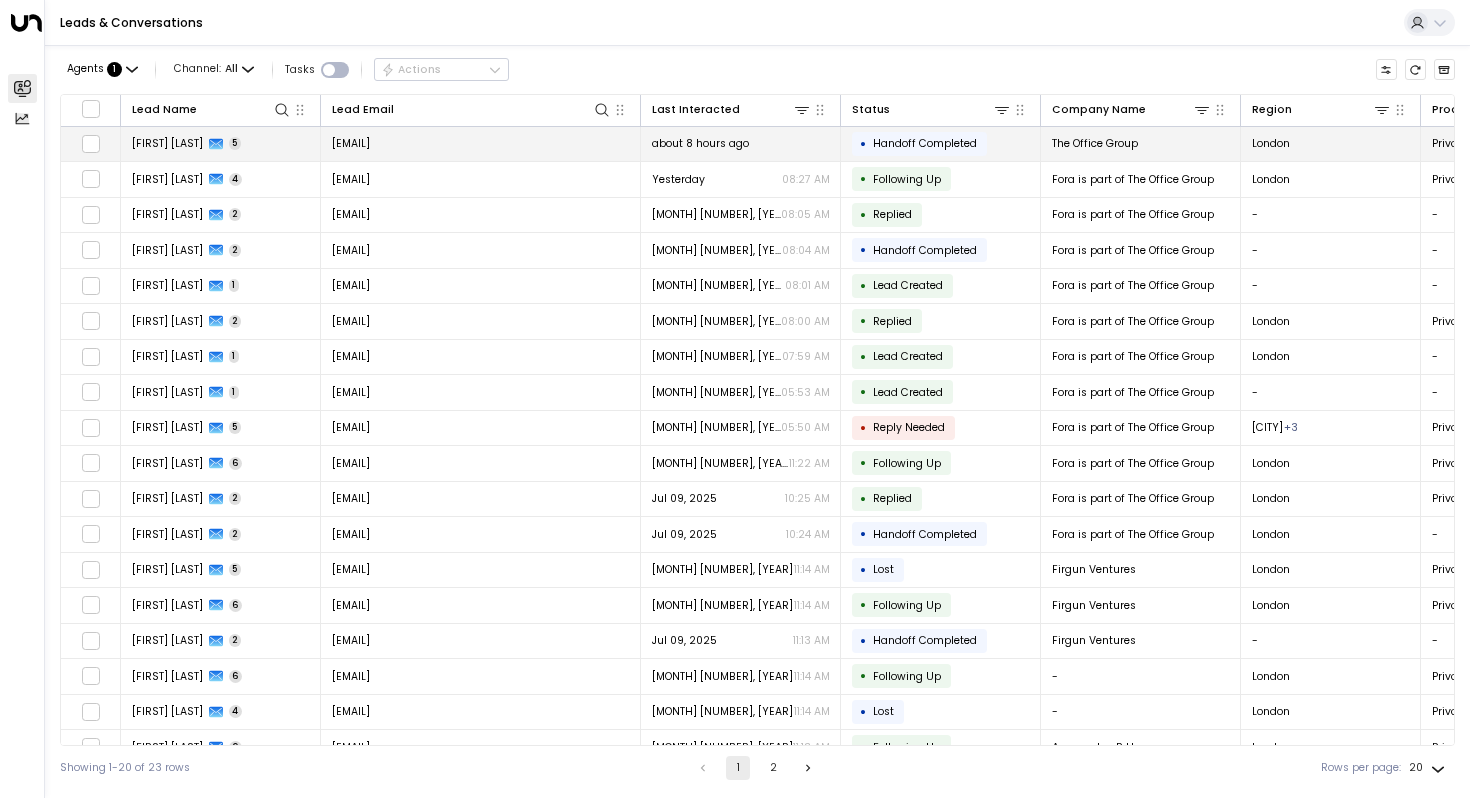 click on "[FIRST] [LAST]" at bounding box center [167, 143] 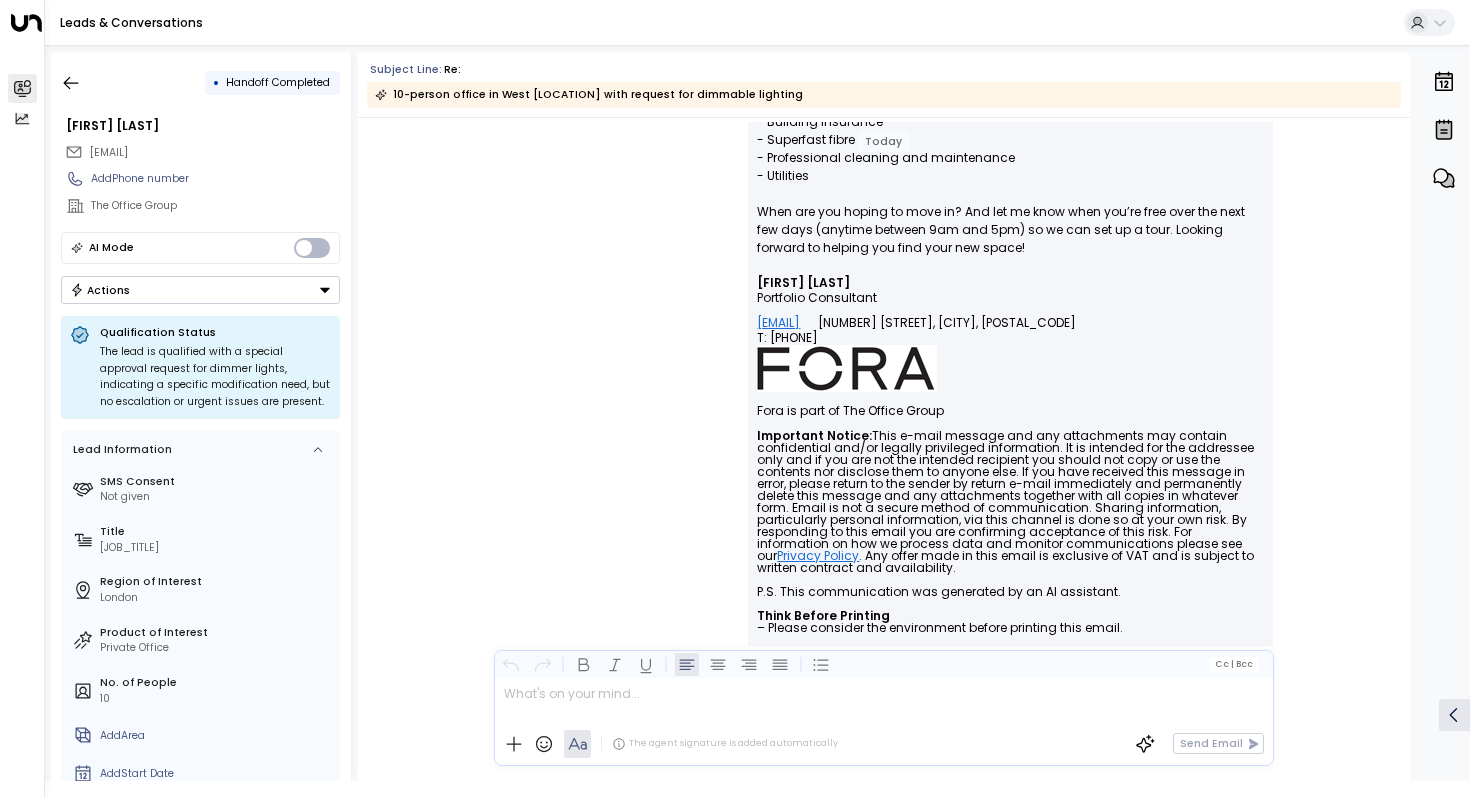 scroll, scrollTop: 1775, scrollLeft: 0, axis: vertical 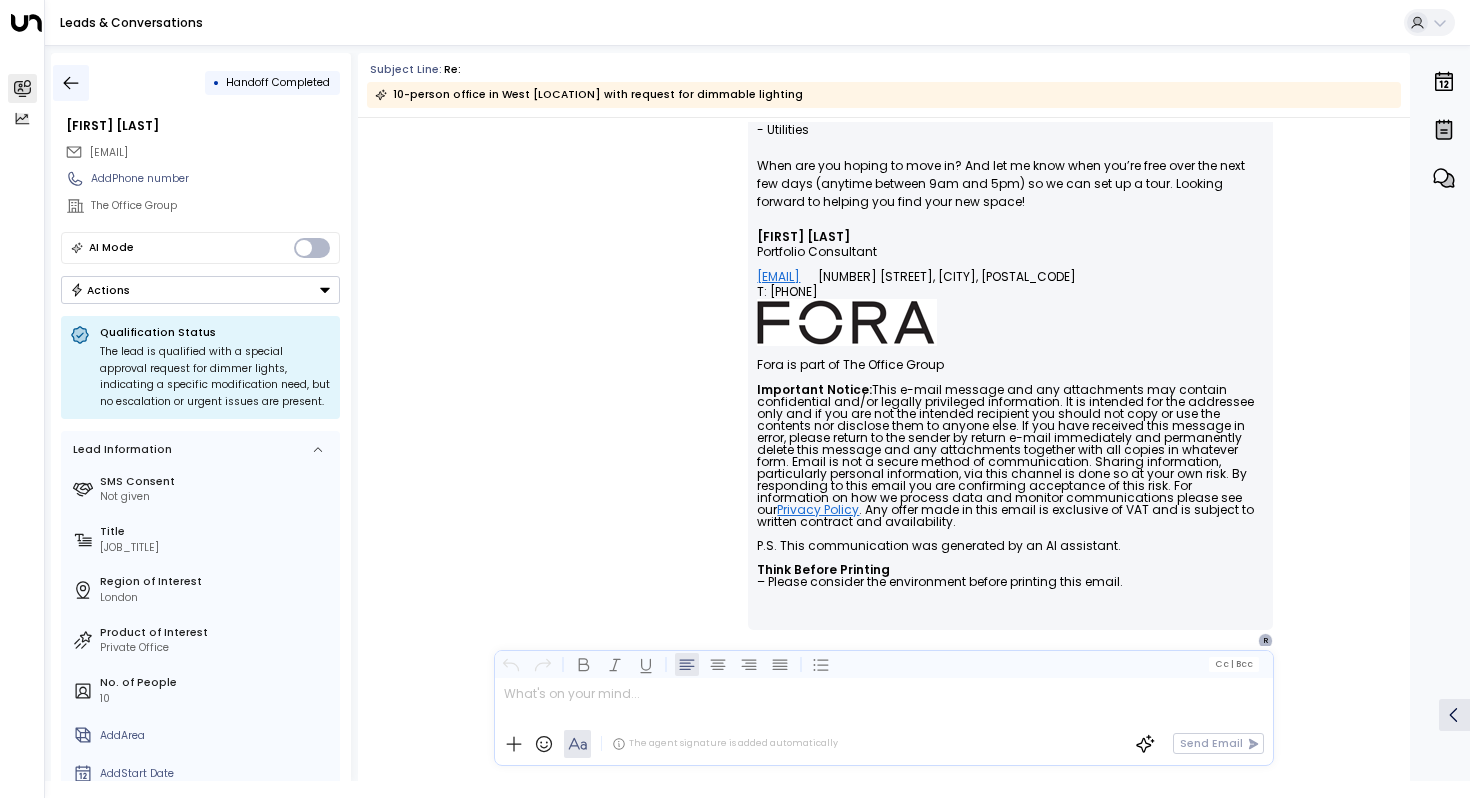 click 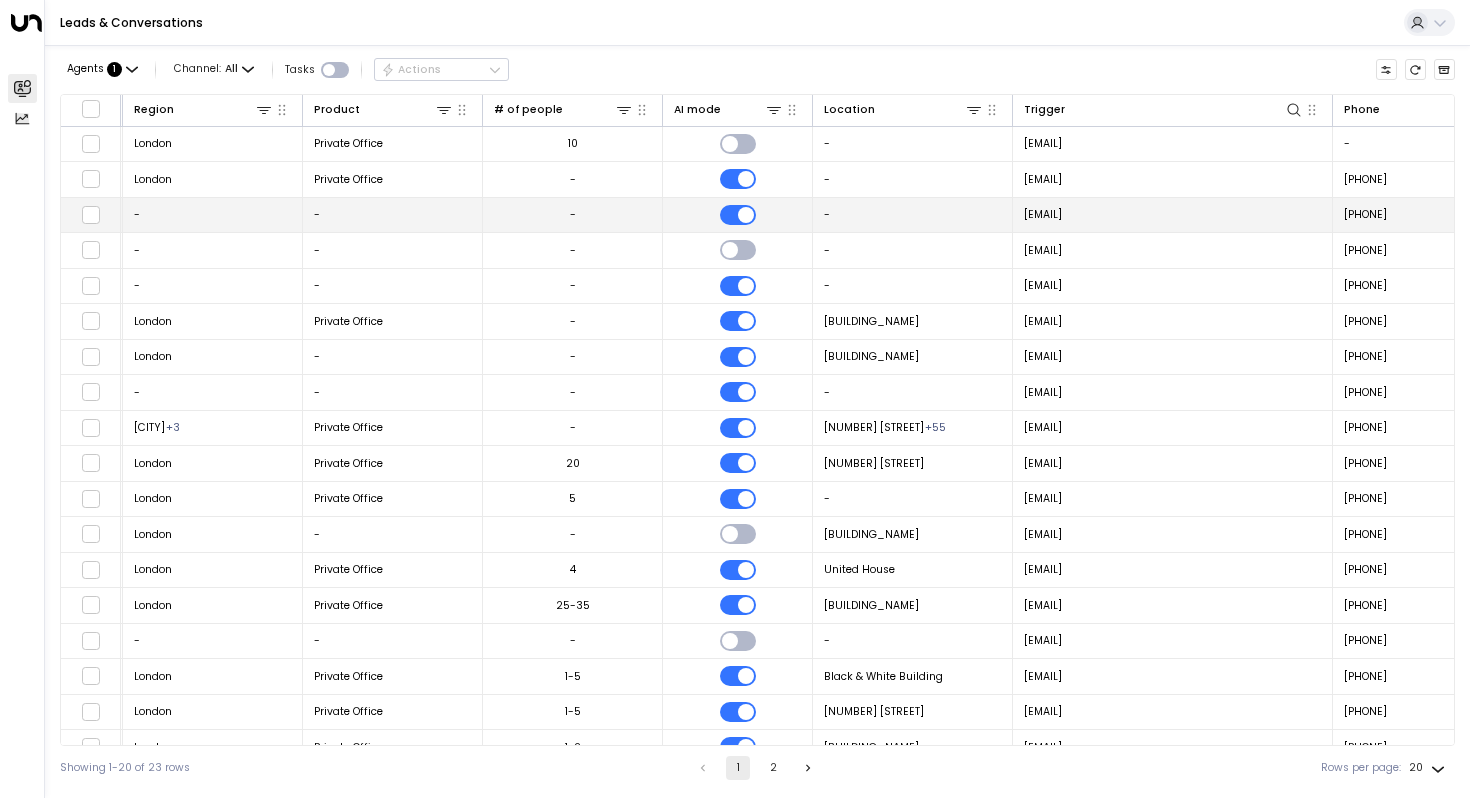 scroll, scrollTop: 0, scrollLeft: 1181, axis: horizontal 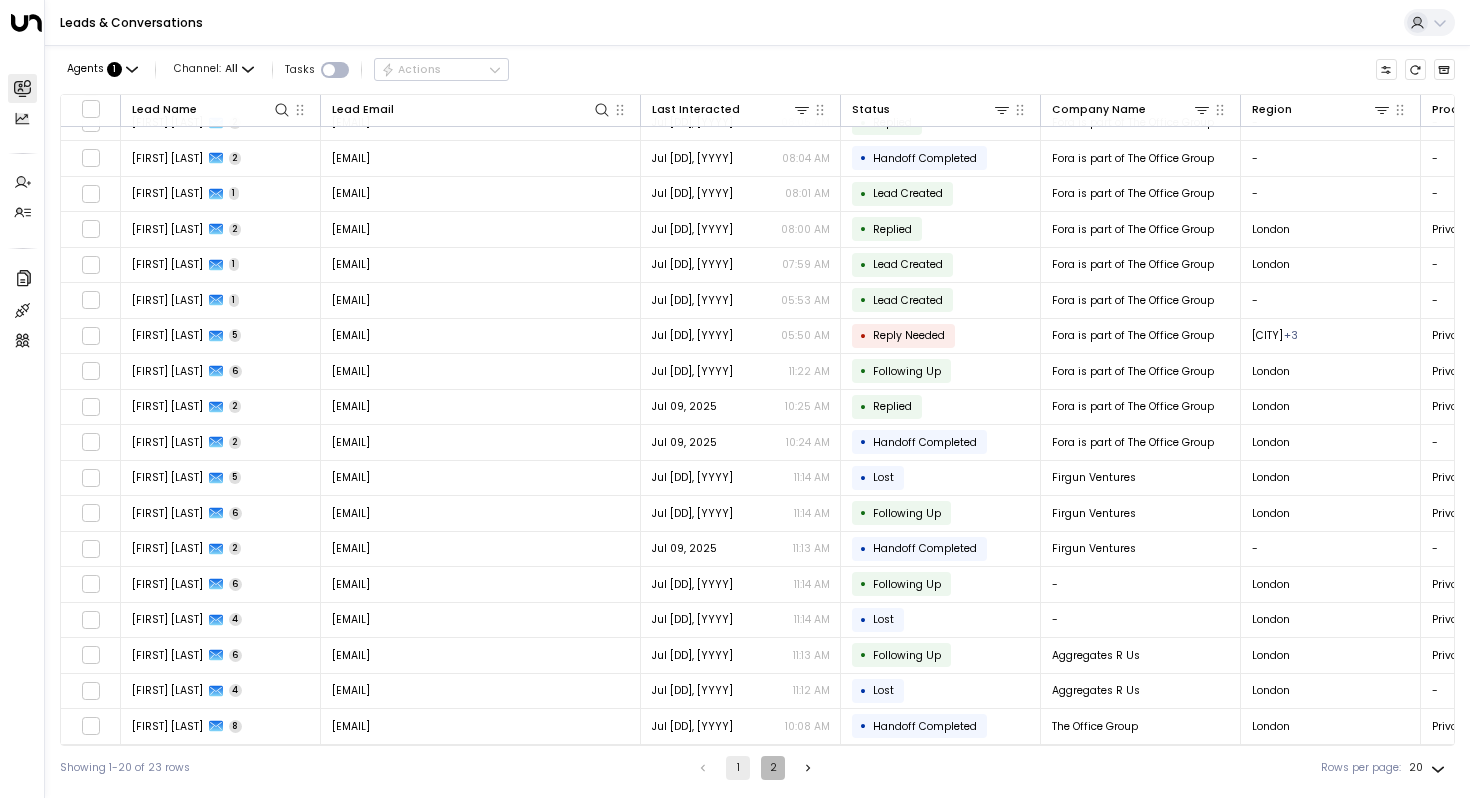click on "2" at bounding box center [773, 768] 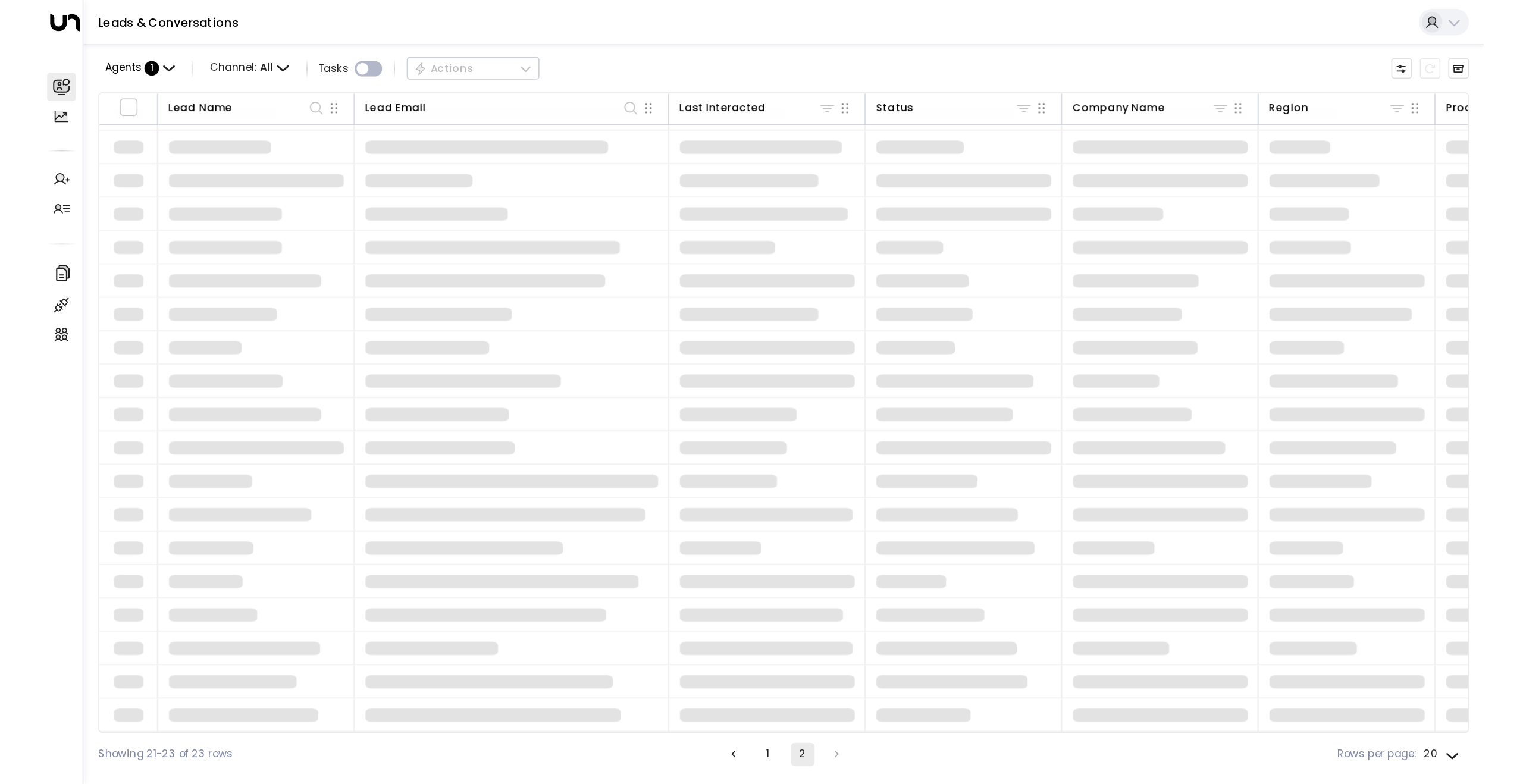 scroll, scrollTop: 0, scrollLeft: 0, axis: both 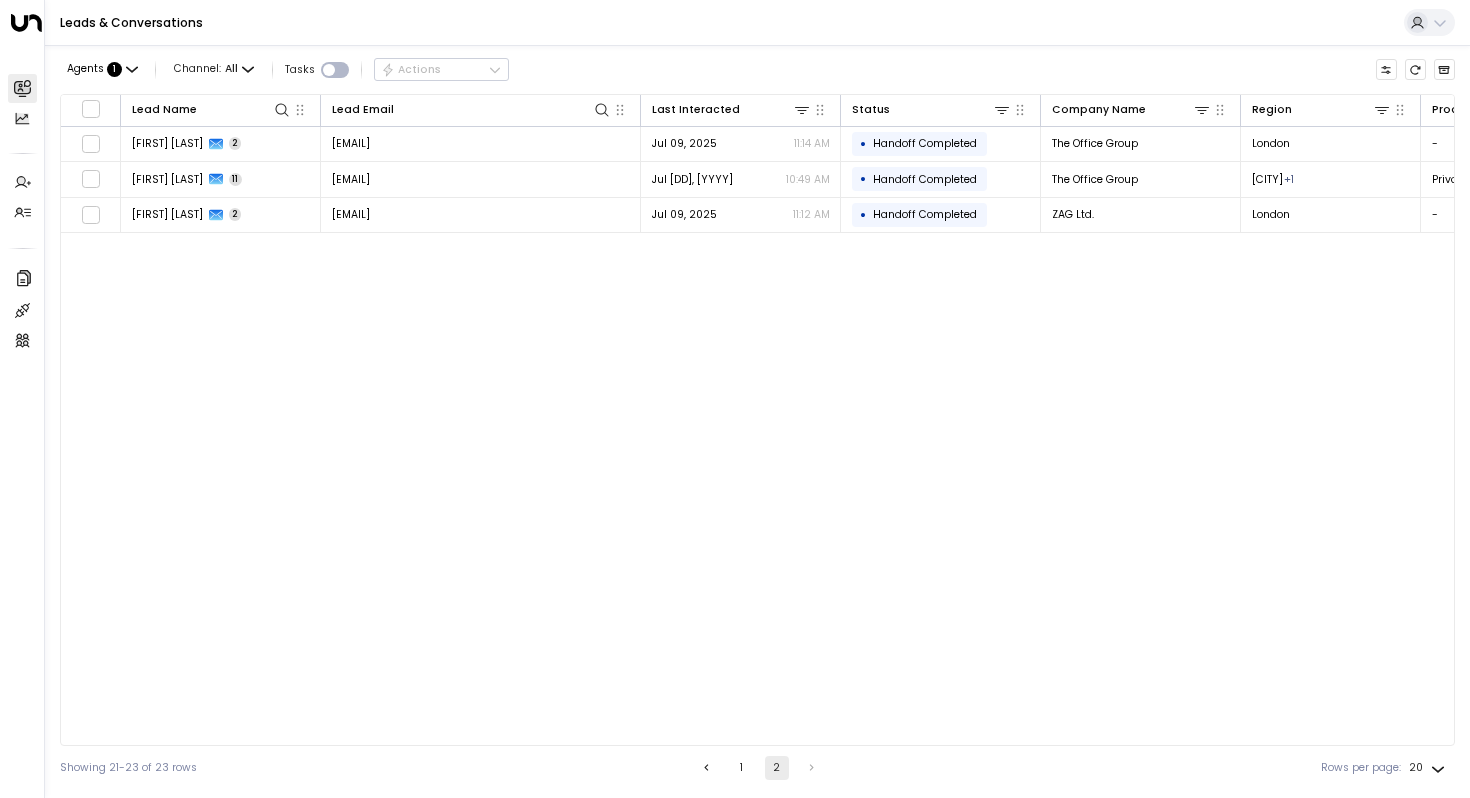 click on "1" at bounding box center [742, 768] 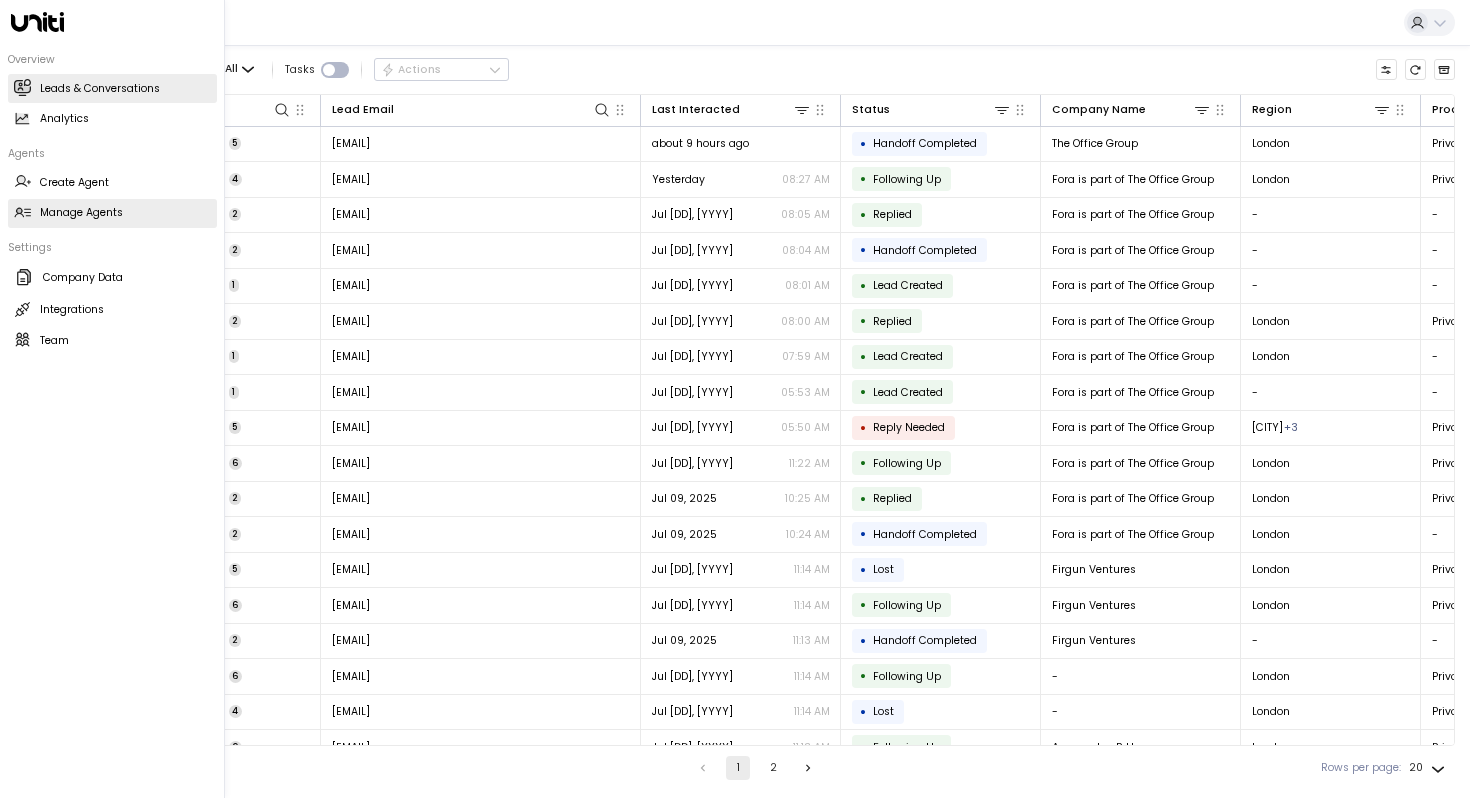 click on "Manage Agents Manage Agents" at bounding box center (112, 213) 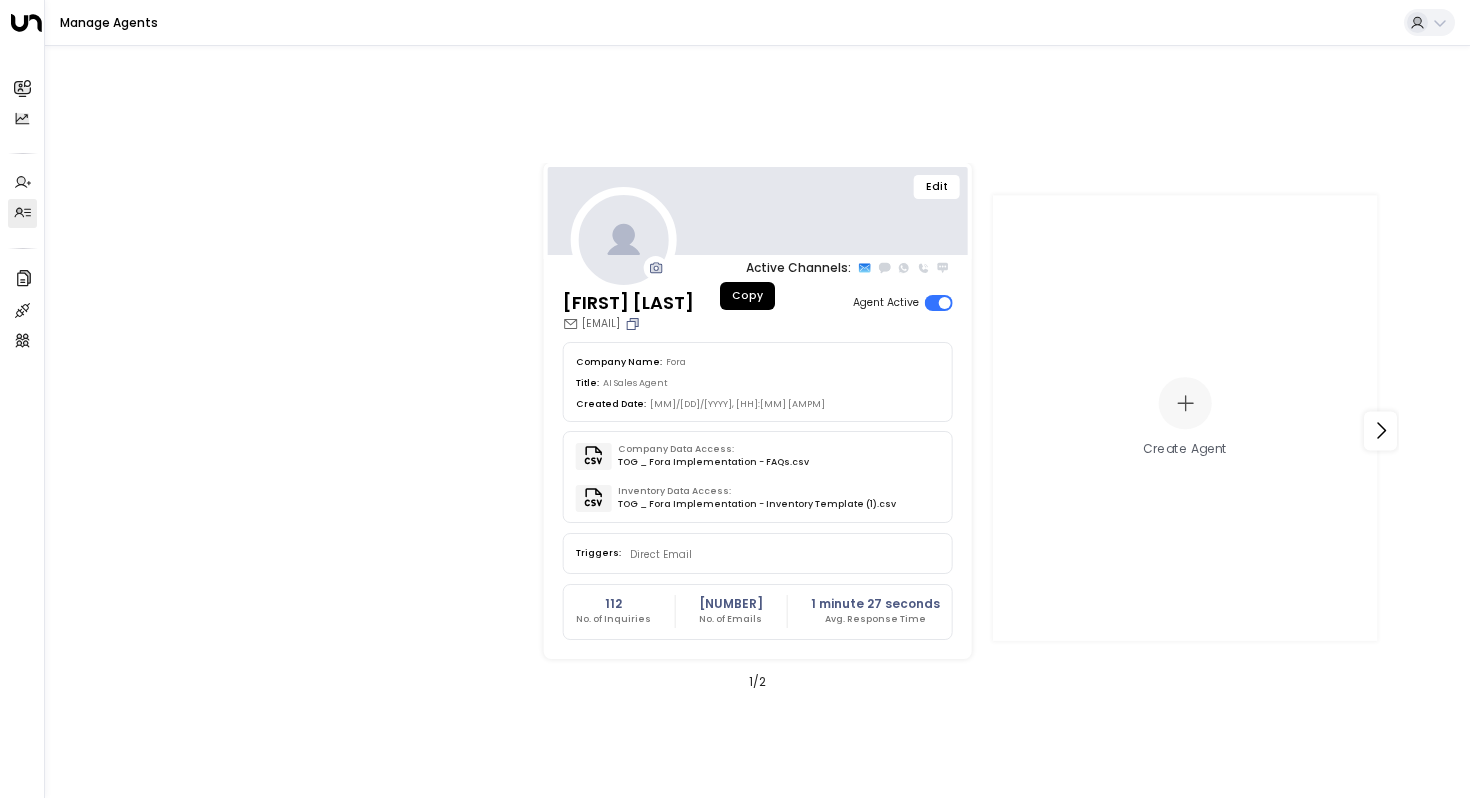 click 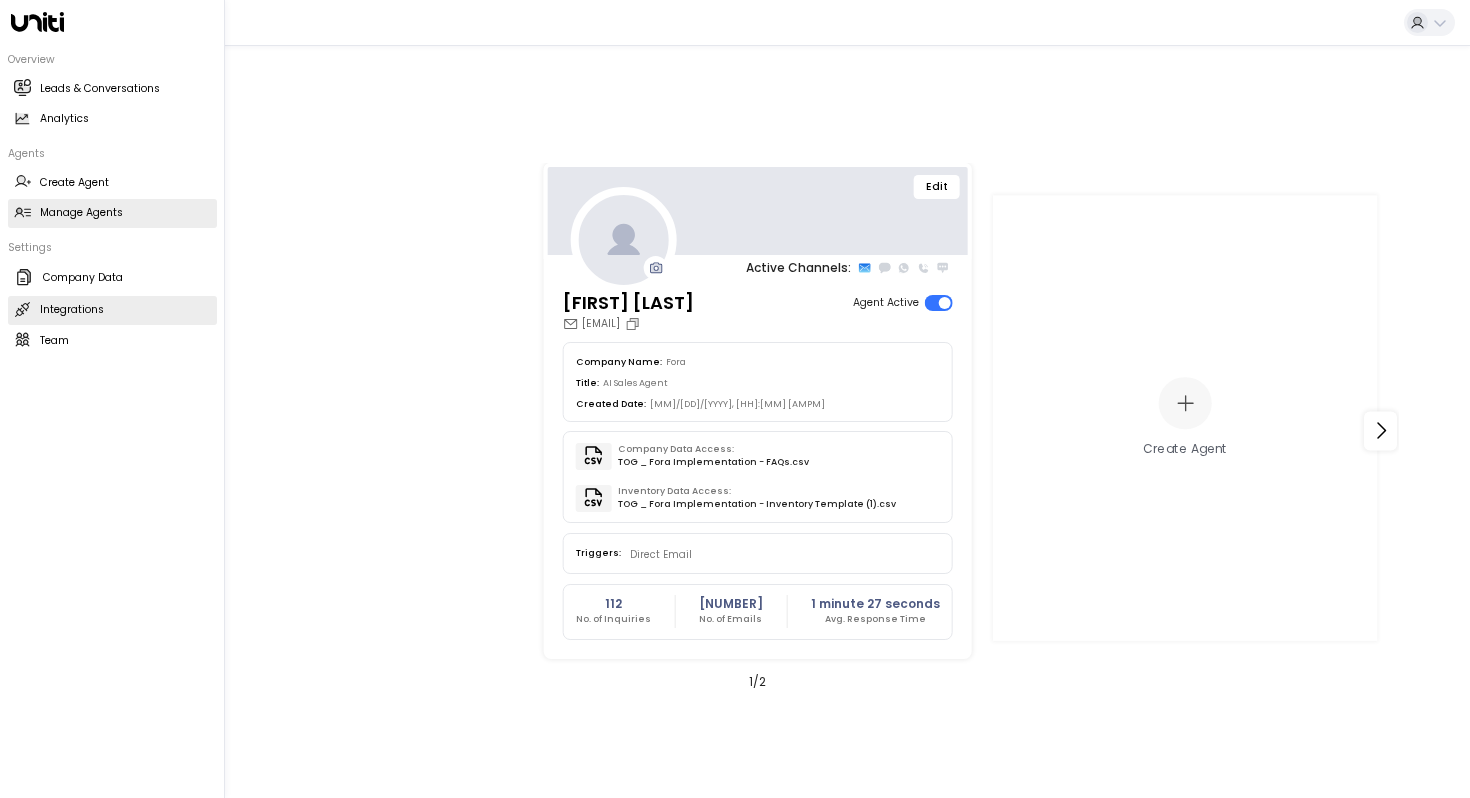 click on "Integrations" at bounding box center (72, 310) 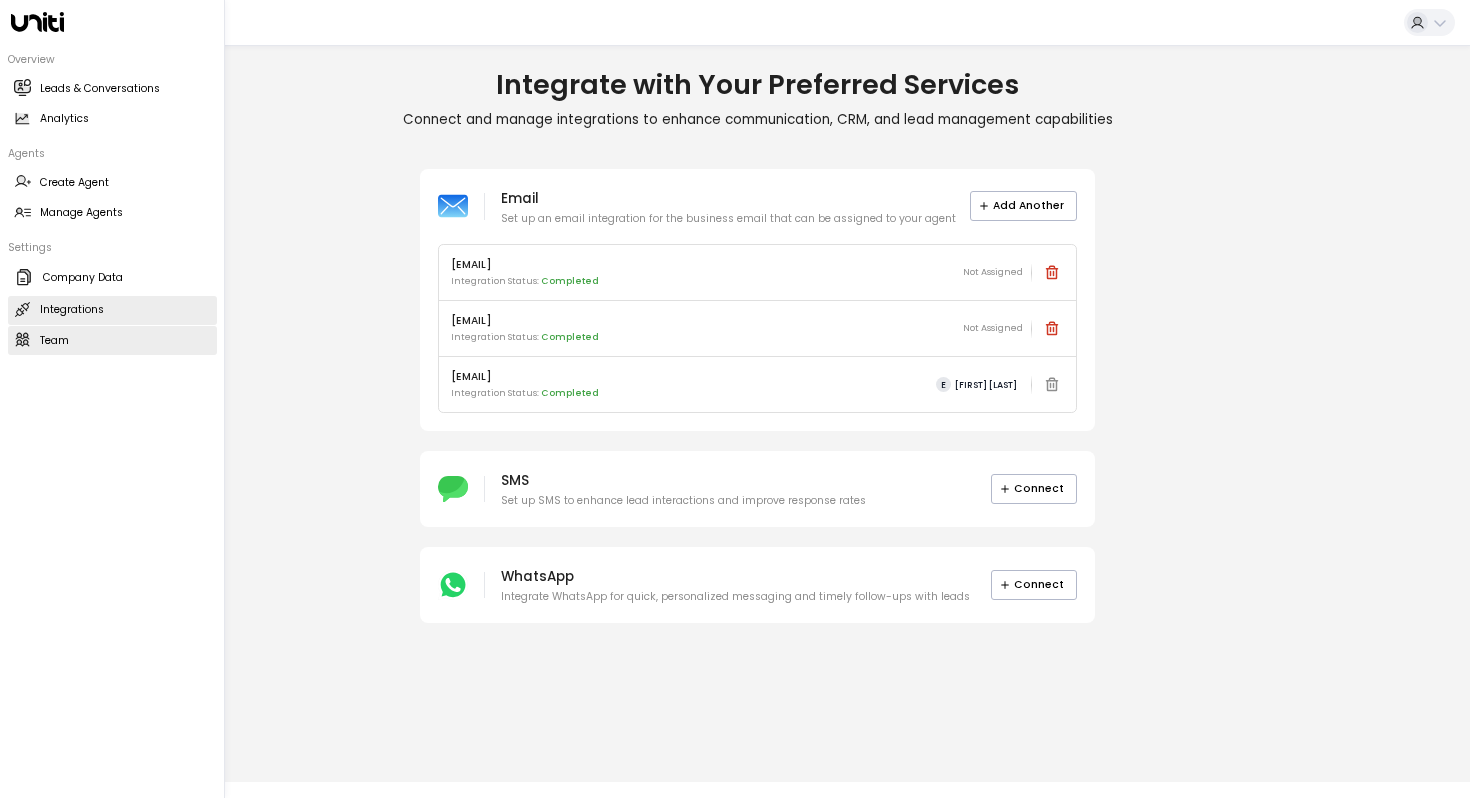 click on "Team Team" at bounding box center [112, 340] 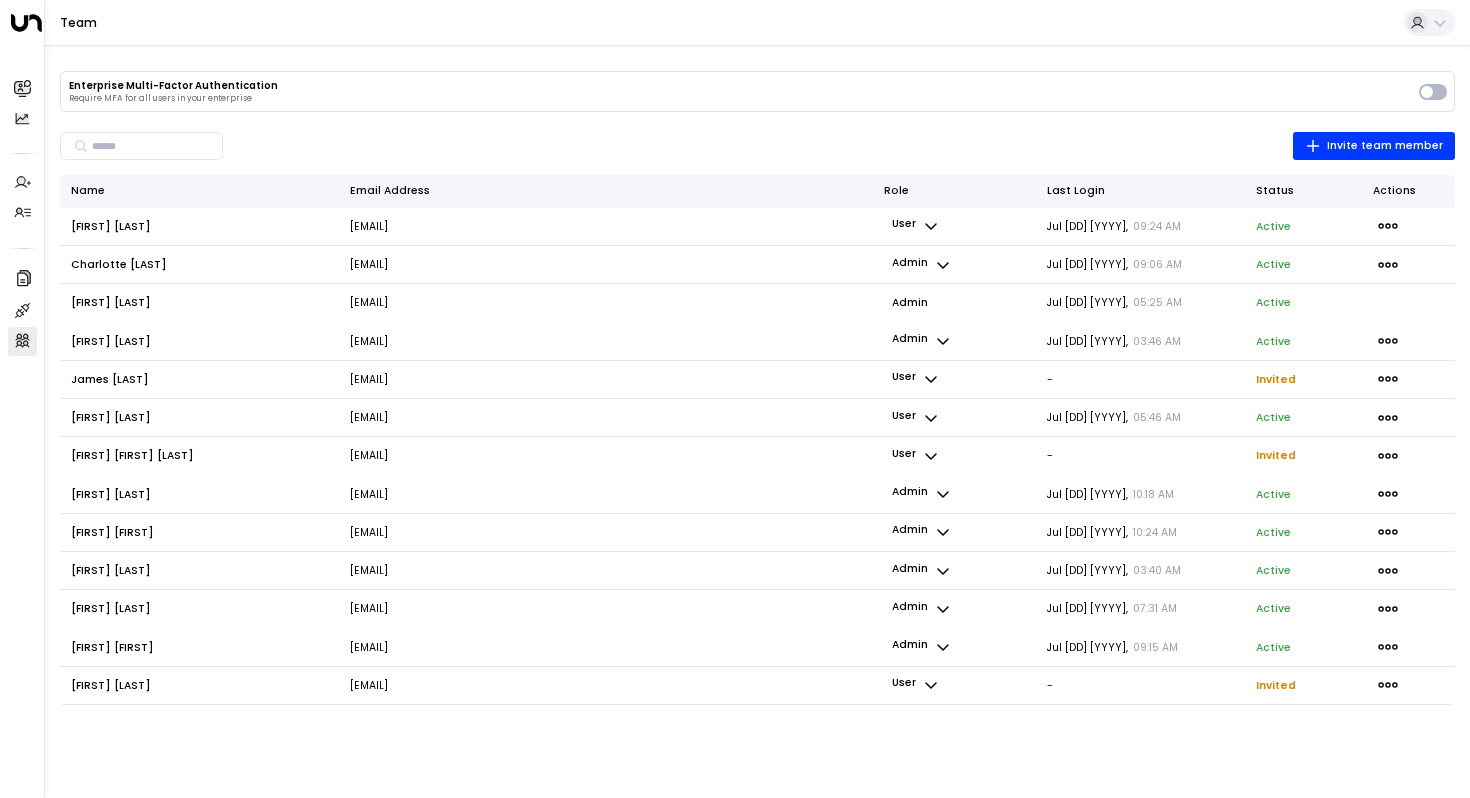 click on "-" at bounding box center (1141, 686) 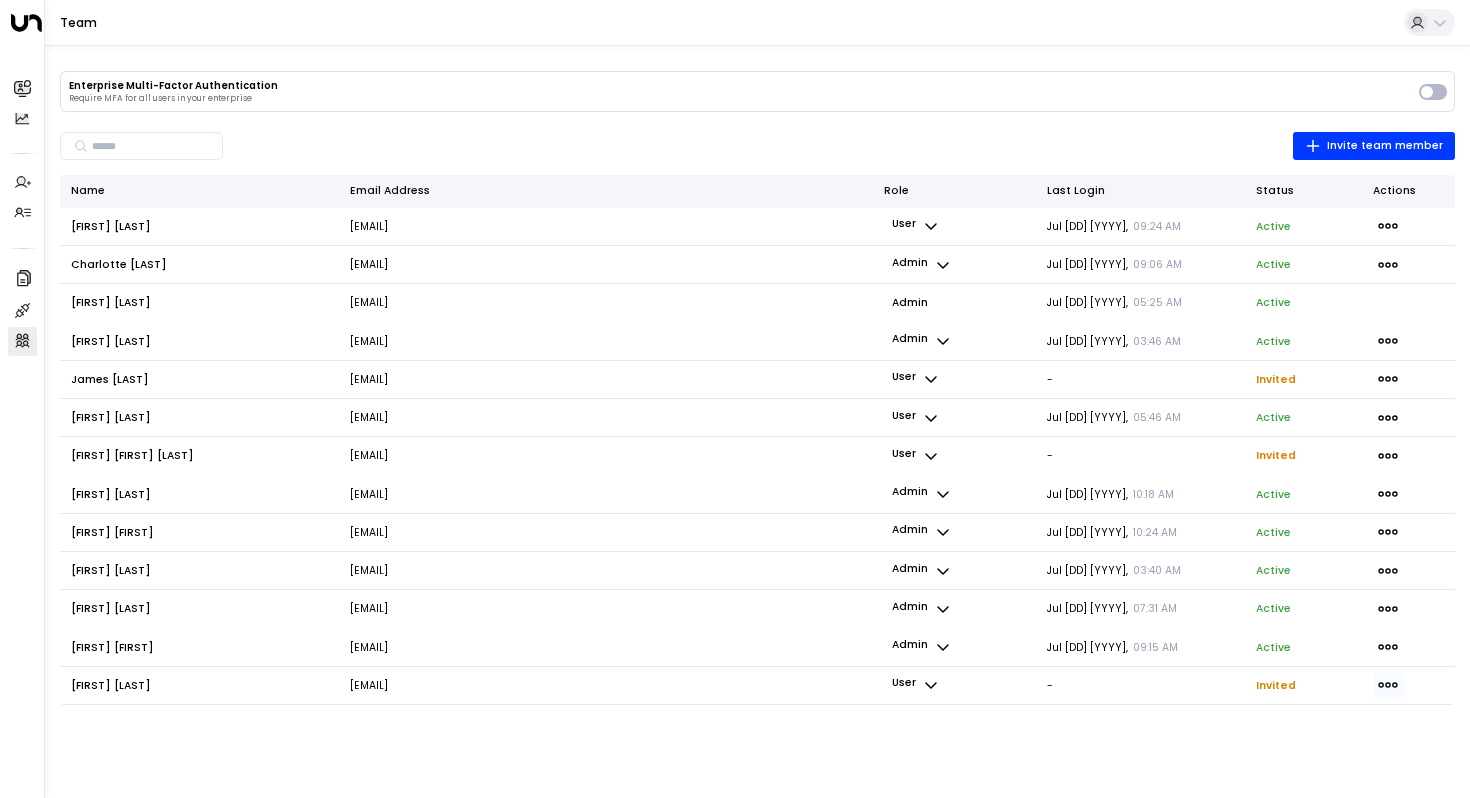 click 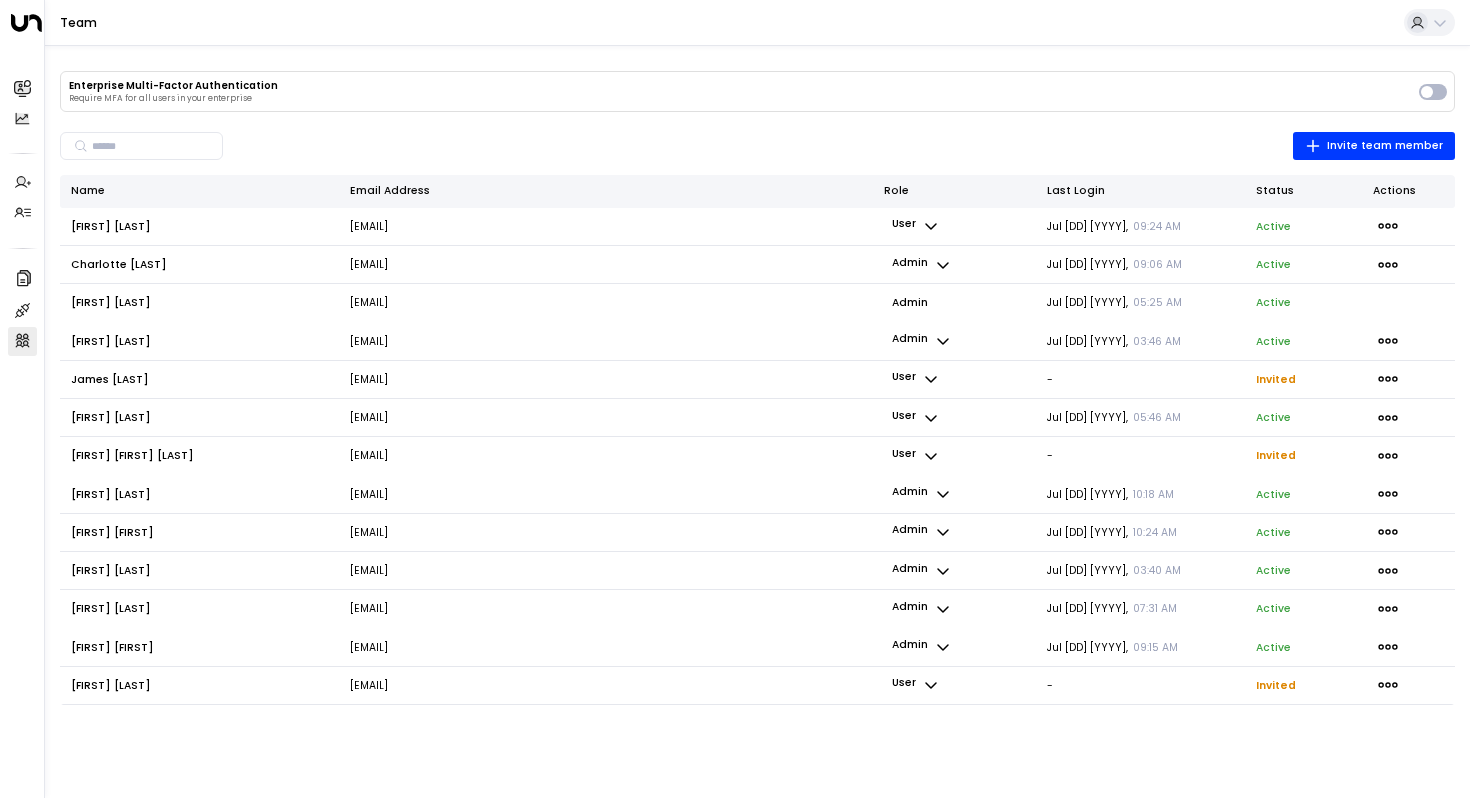 click on "Resend Invite" at bounding box center [1309, 711] 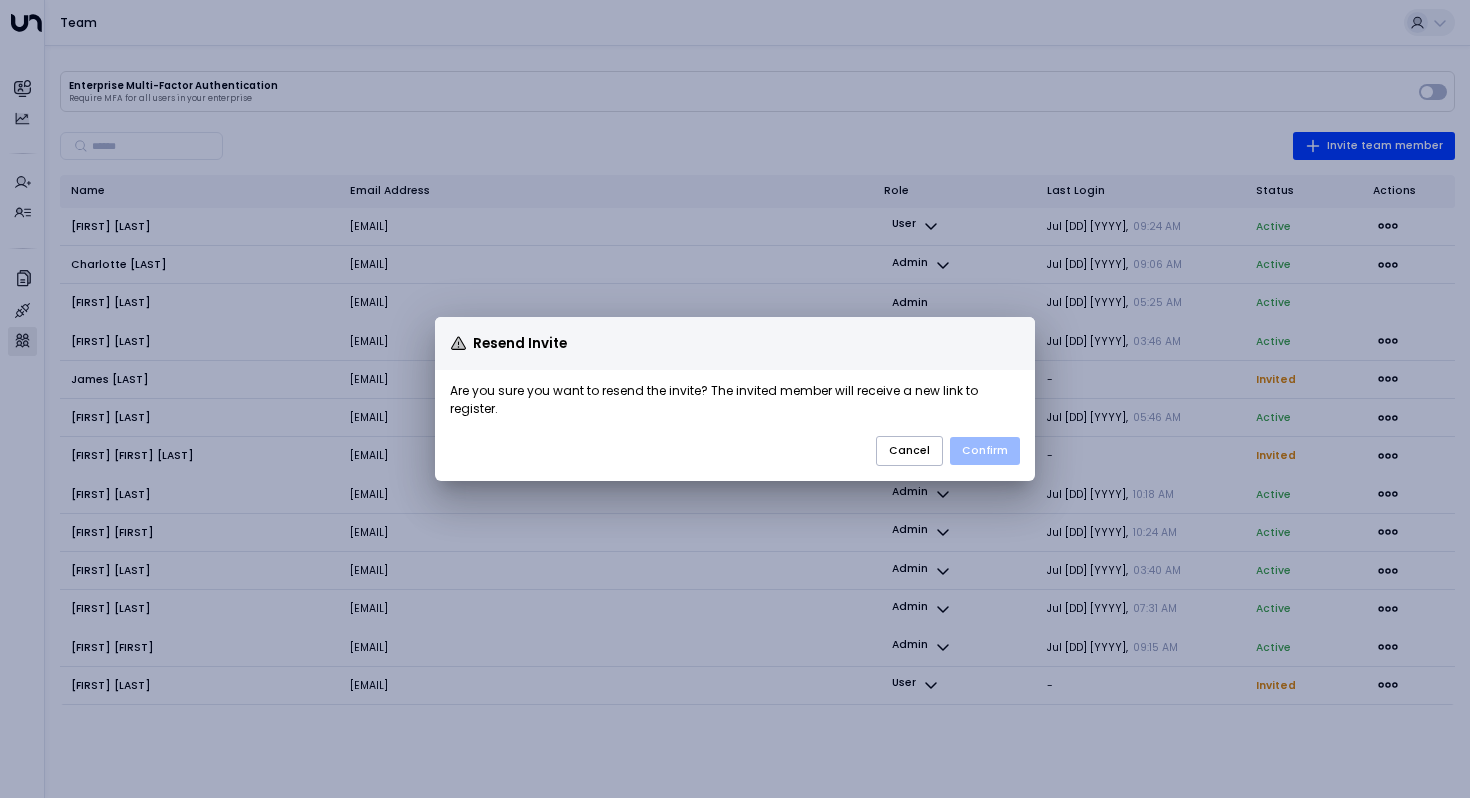 click on "Confirm" at bounding box center (985, 451) 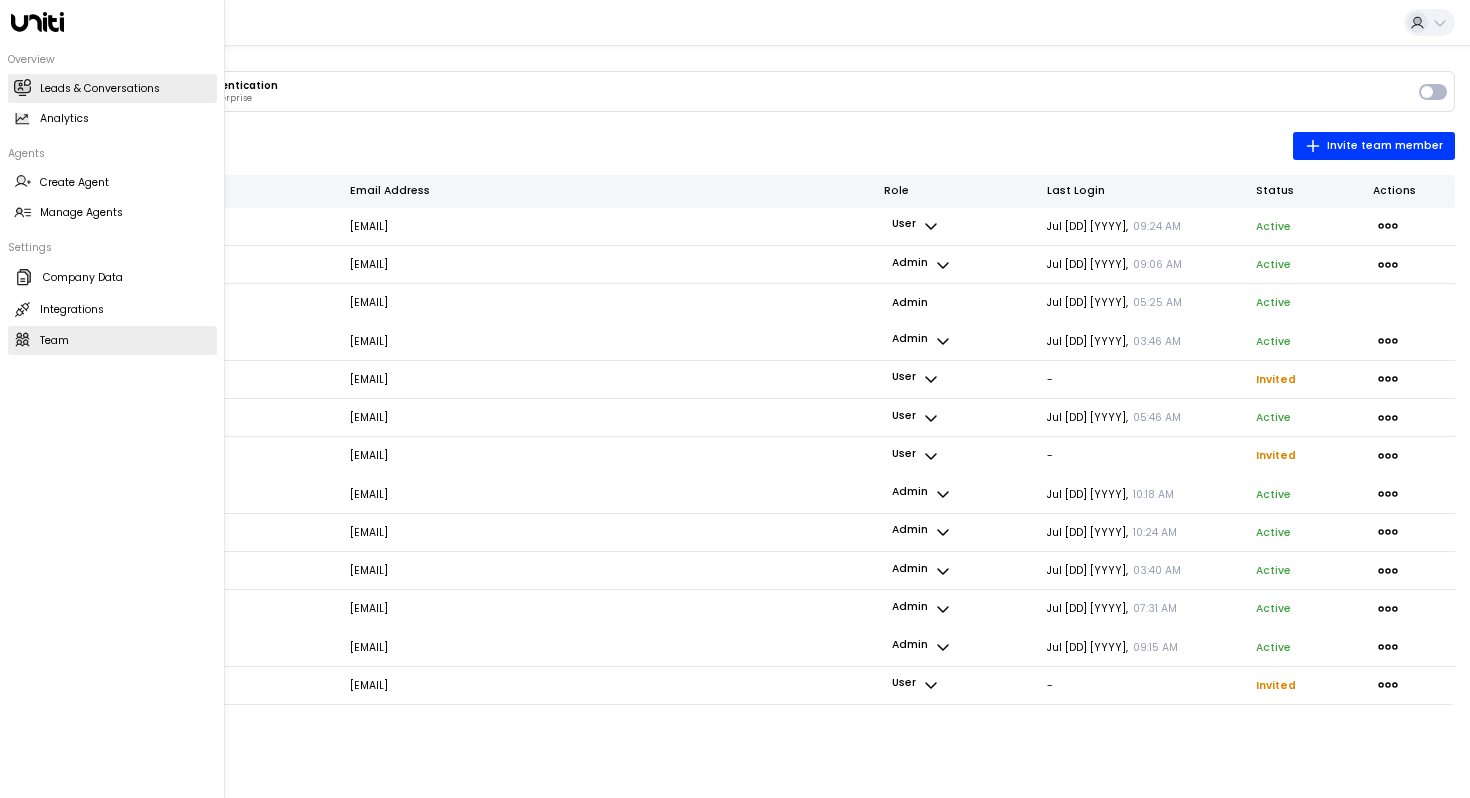click on "Leads & Conversations" at bounding box center (100, 89) 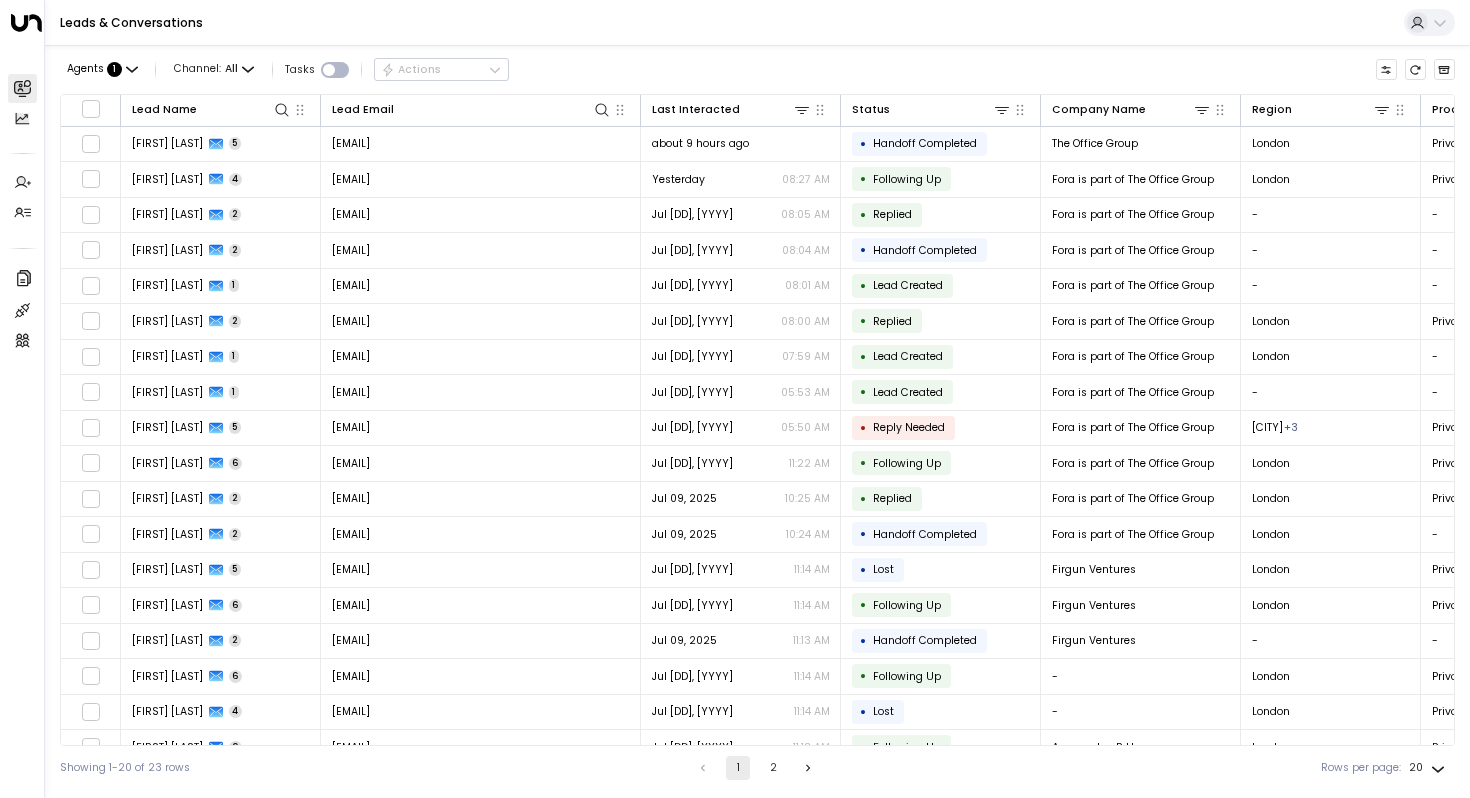 click 